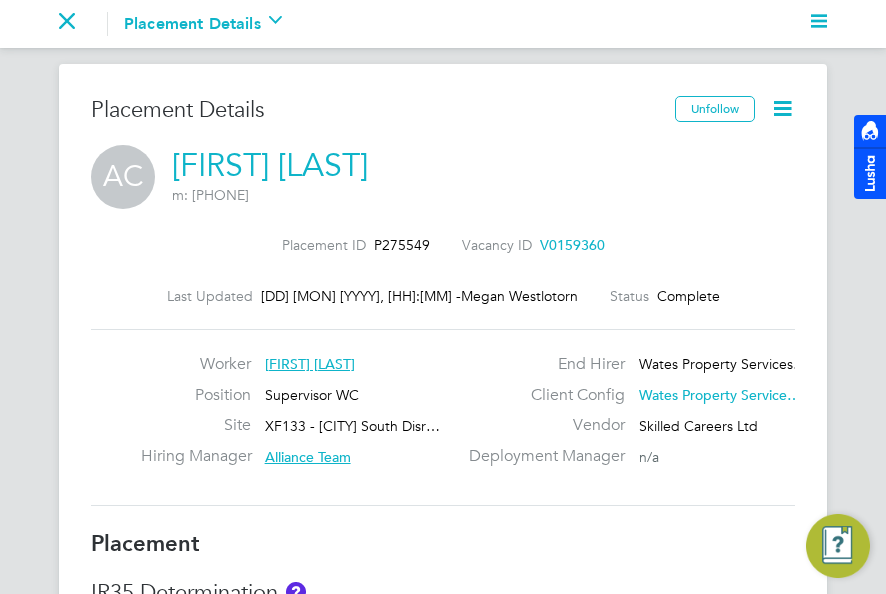 scroll, scrollTop: 0, scrollLeft: 0, axis: both 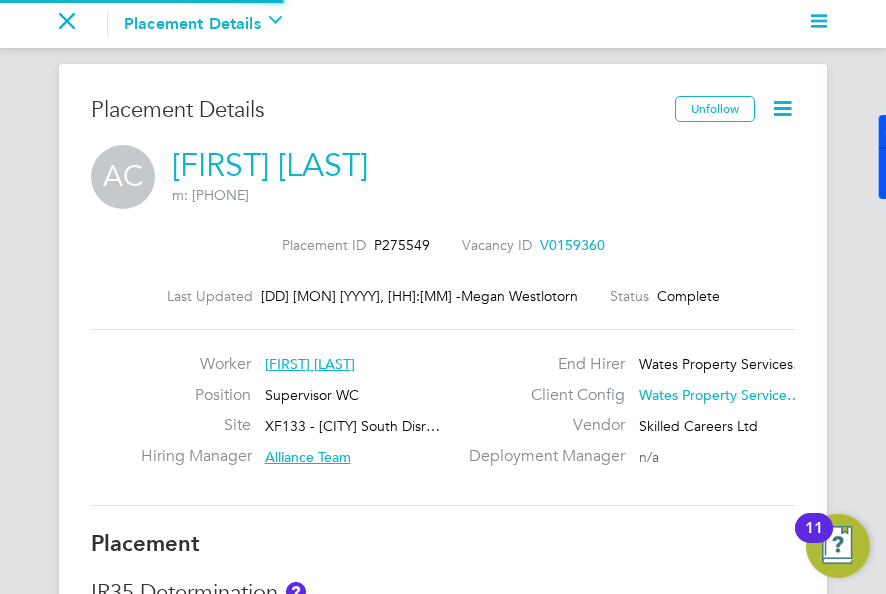 click on "Go back to All Placements
Placement Details
Activity Logs" at bounding box center (179, 24) 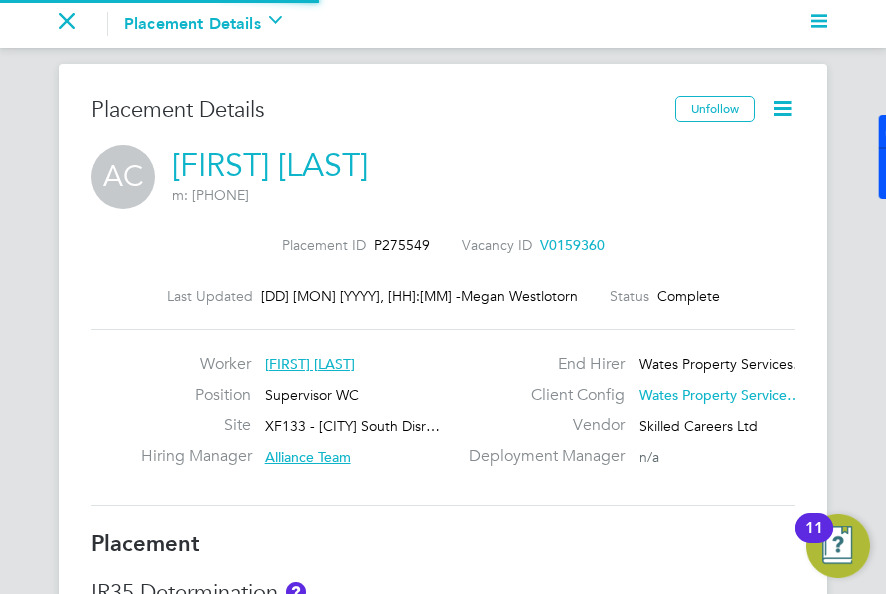 drag, startPoint x: 71, startPoint y: 18, endPoint x: 97, endPoint y: 19, distance: 26.019224 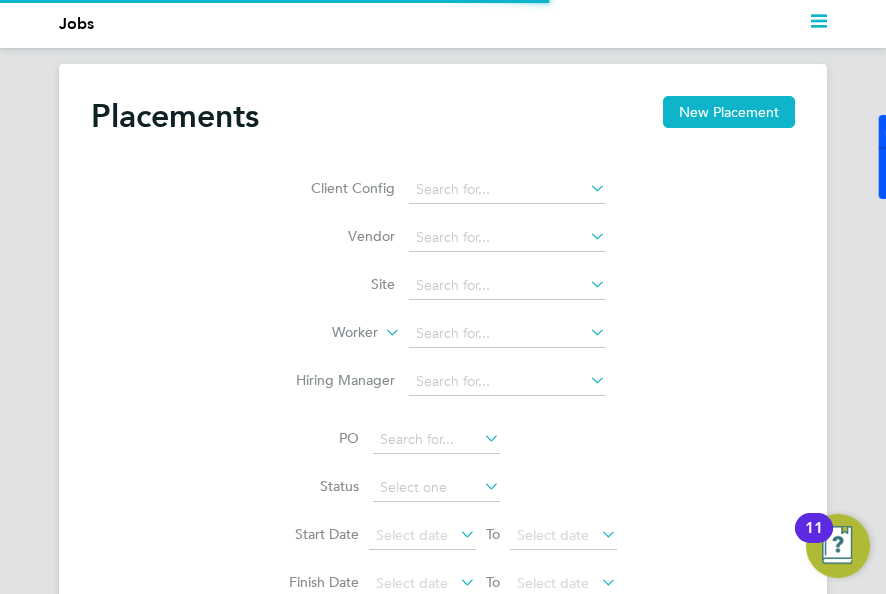 scroll, scrollTop: 10, scrollLeft: 9, axis: both 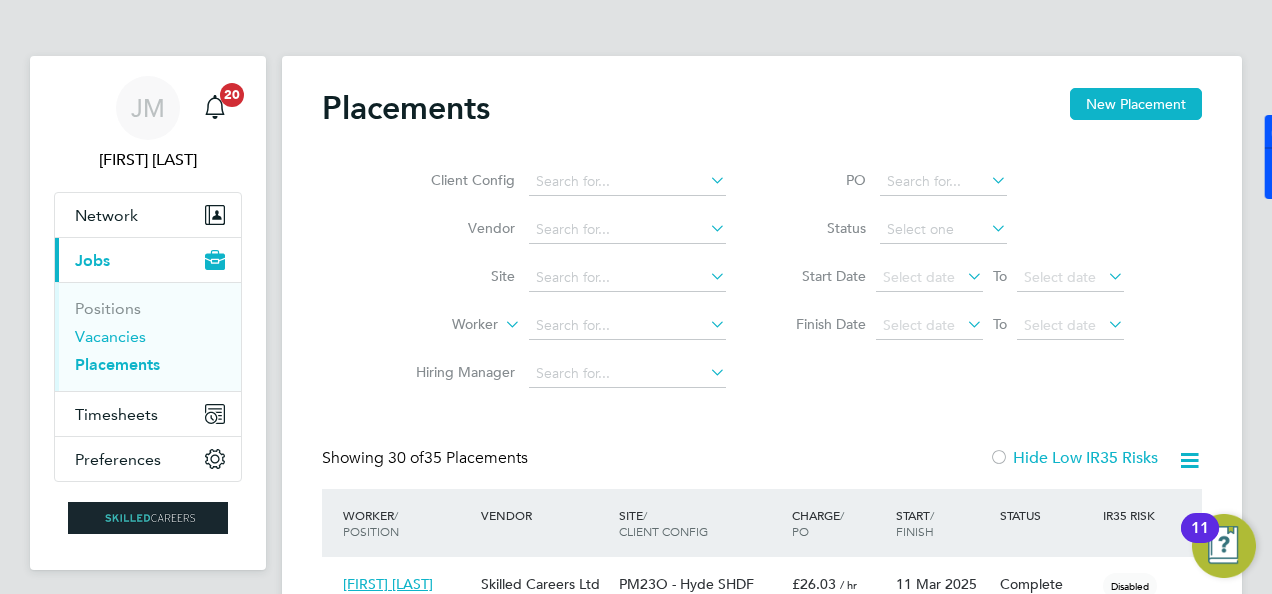 click on "Vacancies" at bounding box center (110, 336) 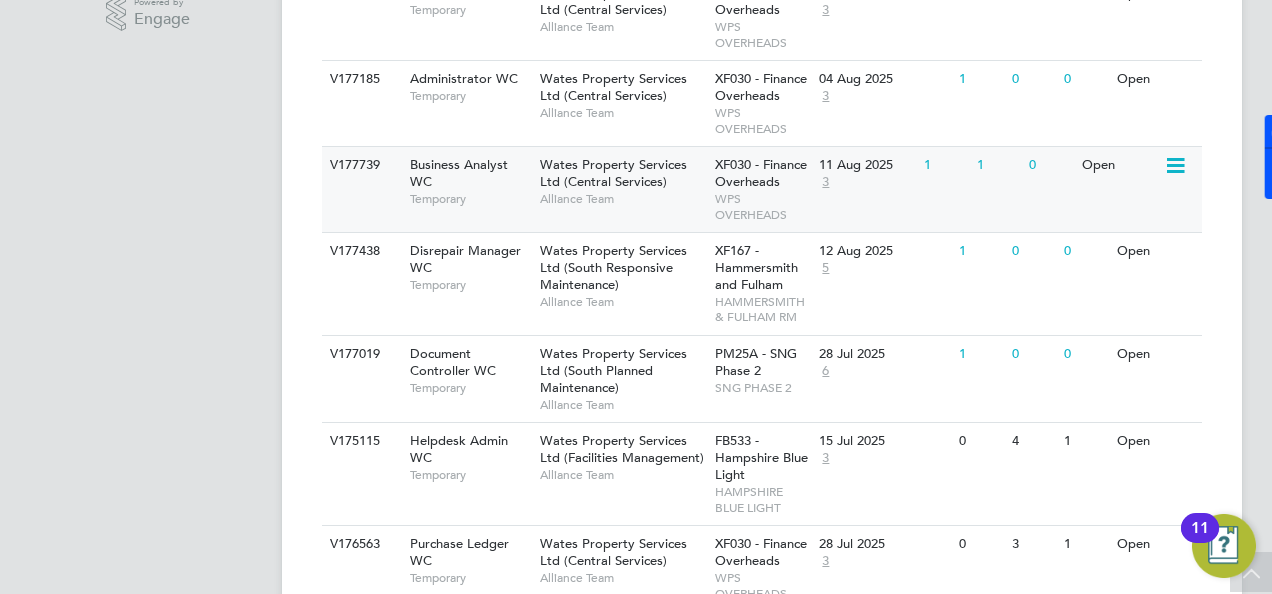 click on "Business Analyst WC" 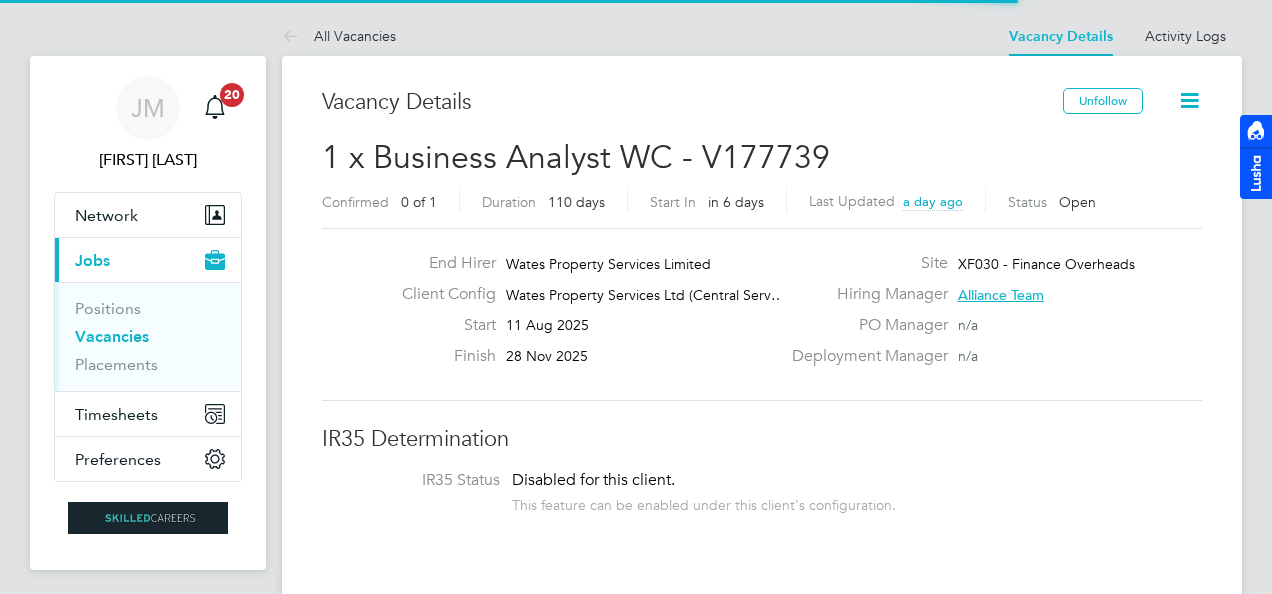 scroll, scrollTop: 0, scrollLeft: 0, axis: both 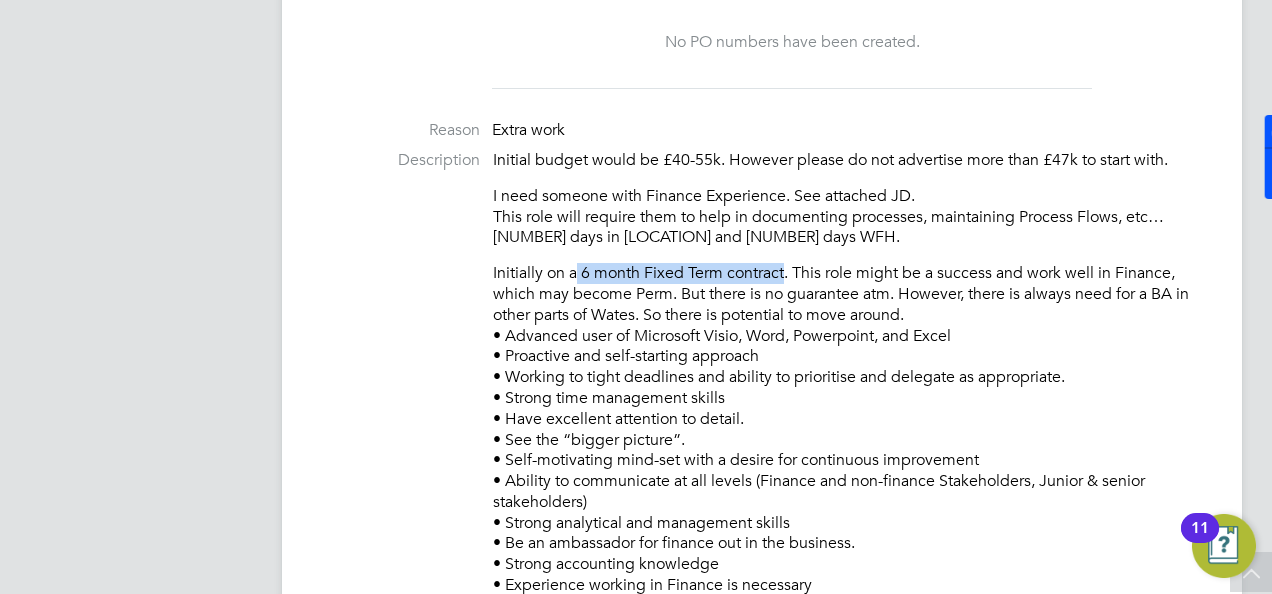 drag, startPoint x: 788, startPoint y: 270, endPoint x: 578, endPoint y: 264, distance: 210.0857 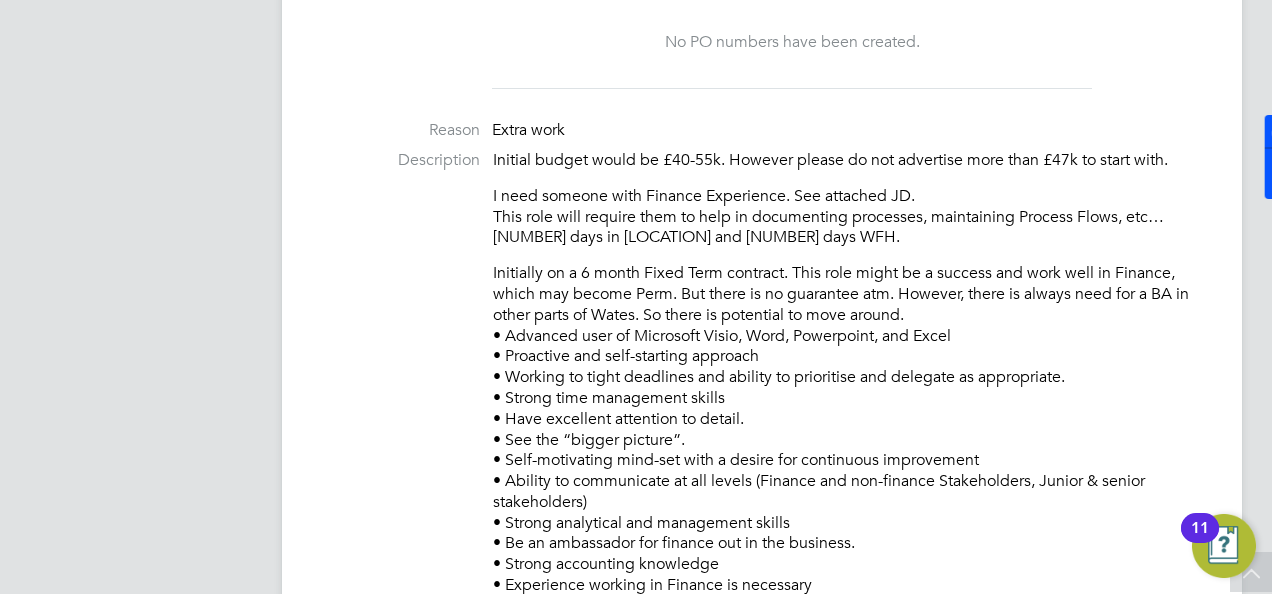 drag, startPoint x: 578, startPoint y: 264, endPoint x: 665, endPoint y: 292, distance: 91.394745 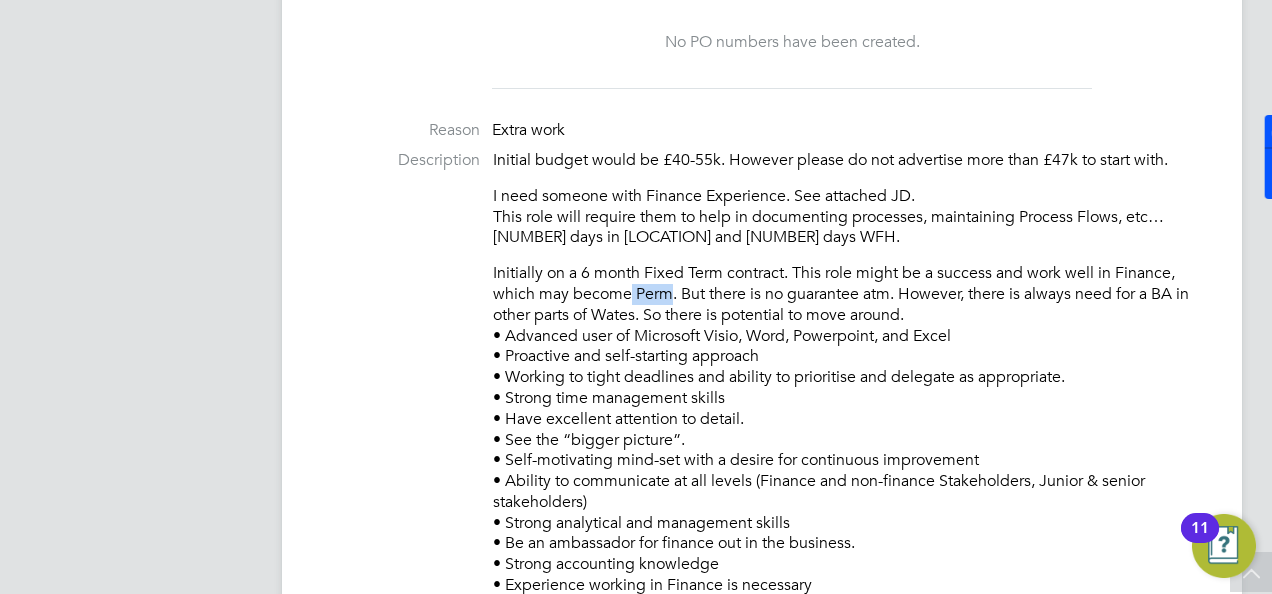 drag, startPoint x: 669, startPoint y: 291, endPoint x: 629, endPoint y: 291, distance: 40 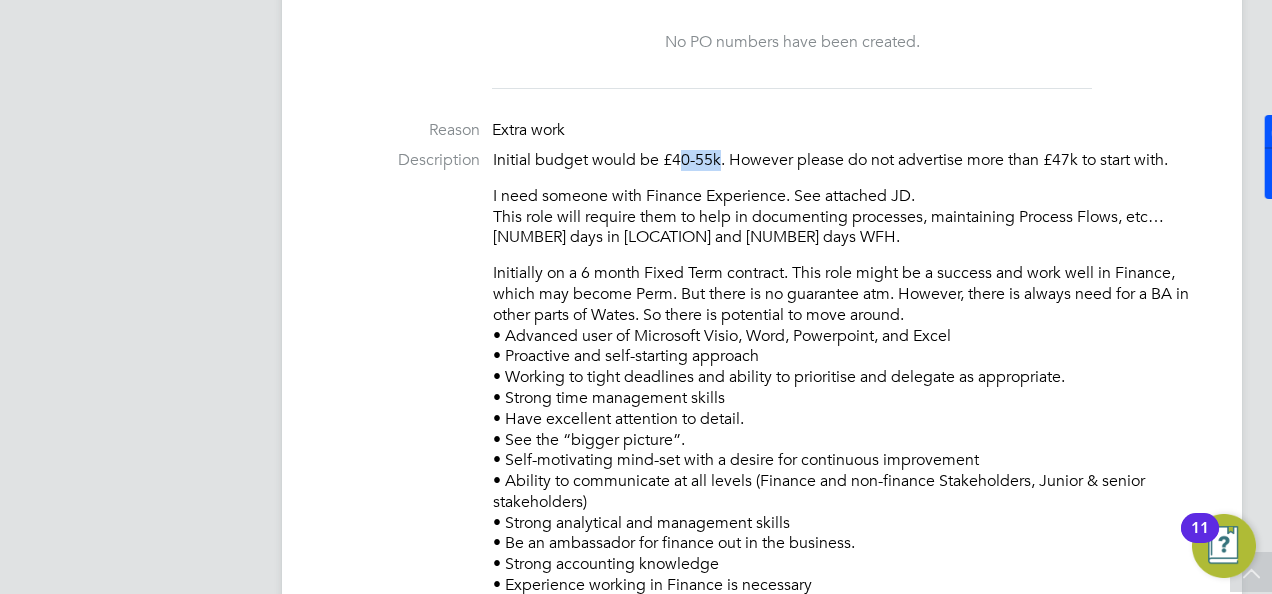 drag, startPoint x: 677, startPoint y: 150, endPoint x: 720, endPoint y: 162, distance: 44.64303 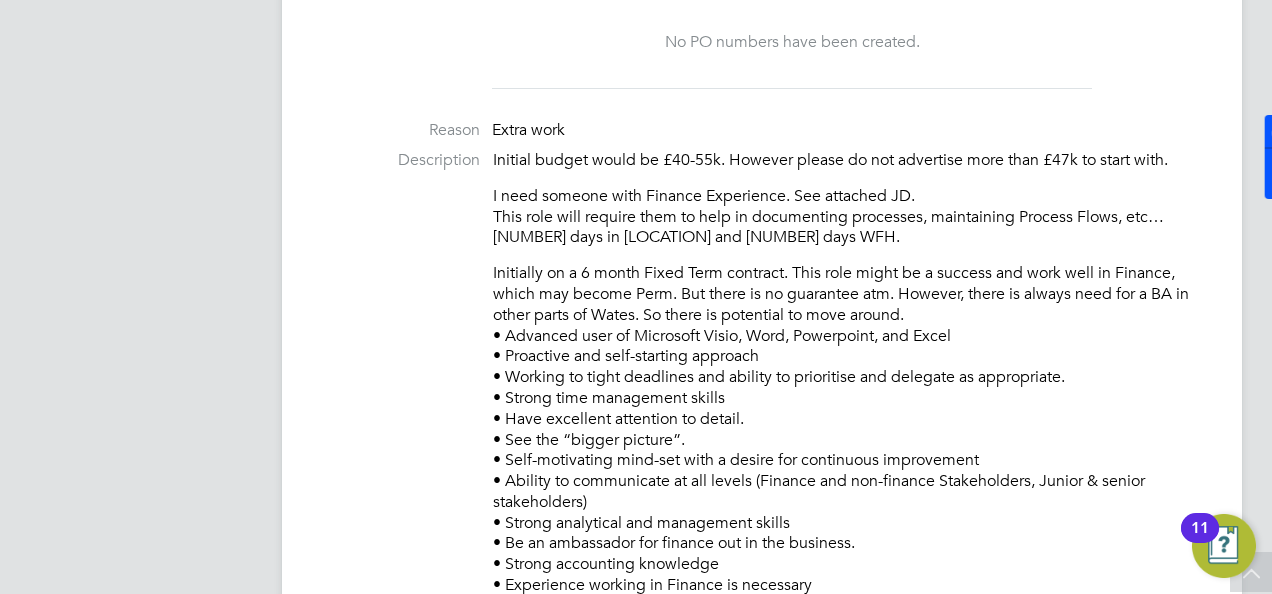 click on "Initial budget would be £40-55k. However please do not advertise more than £47k to start with." 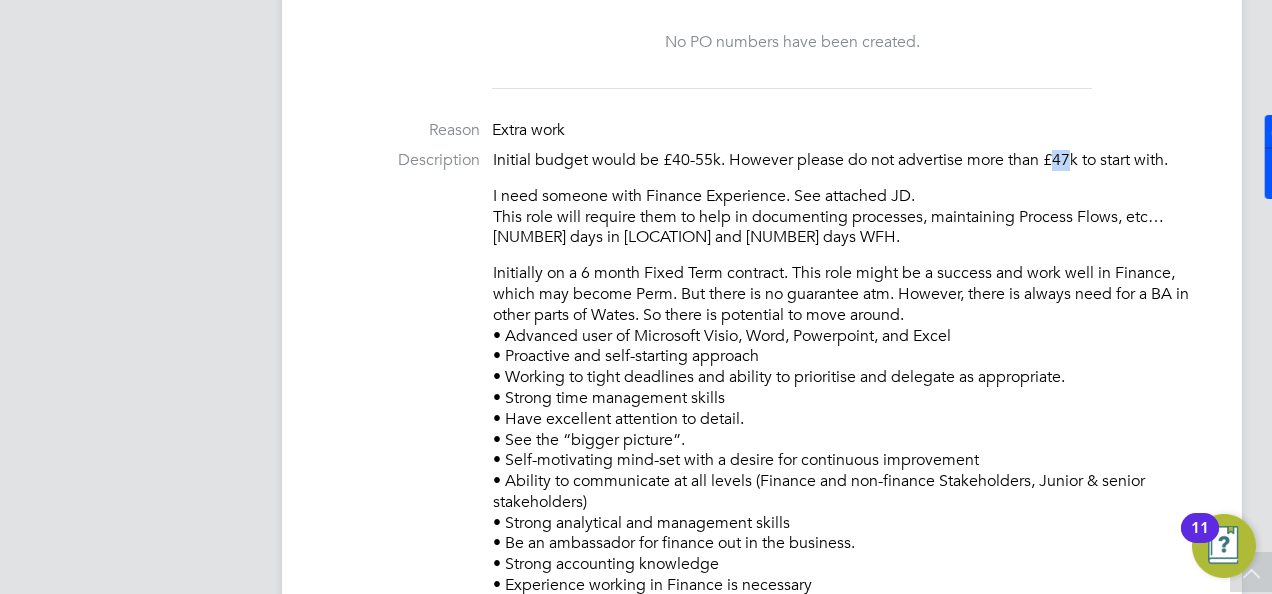 drag, startPoint x: 1056, startPoint y: 157, endPoint x: 1073, endPoint y: 163, distance: 18.027756 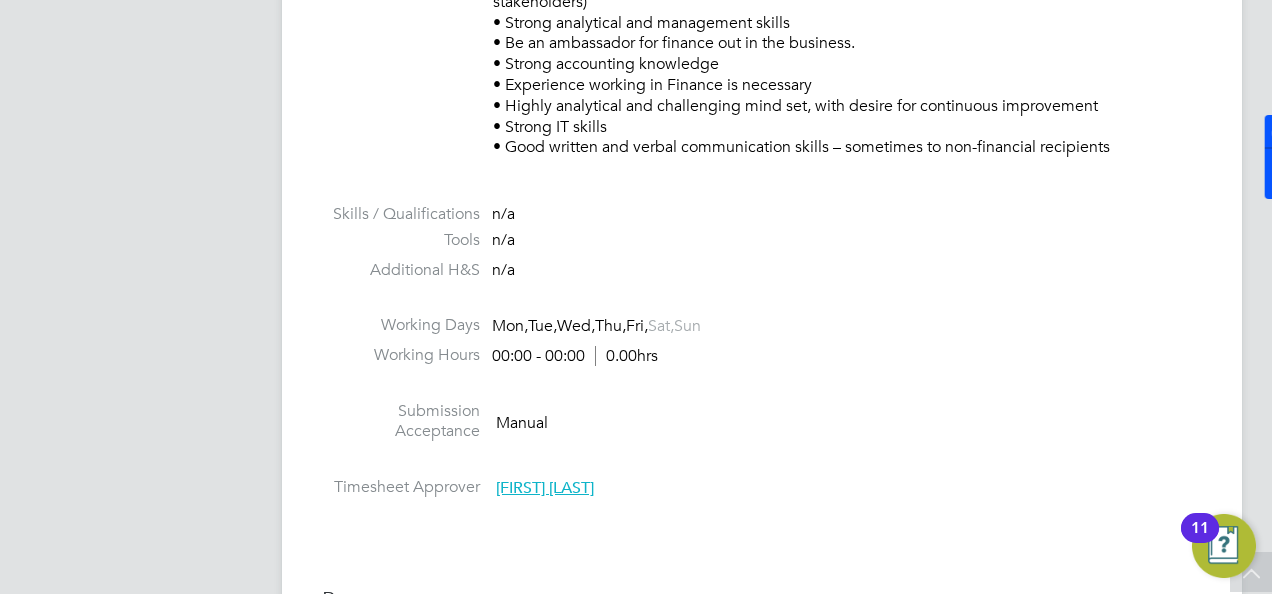 scroll, scrollTop: 1600, scrollLeft: 0, axis: vertical 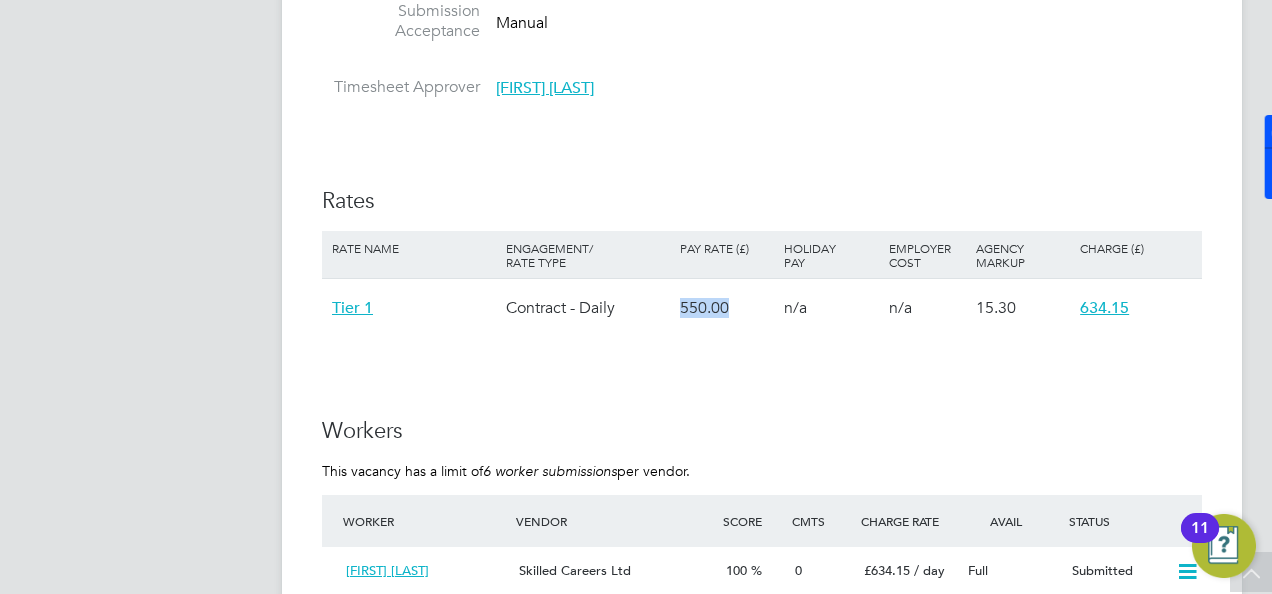 drag, startPoint x: 682, startPoint y: 308, endPoint x: 736, endPoint y: 312, distance: 54.147945 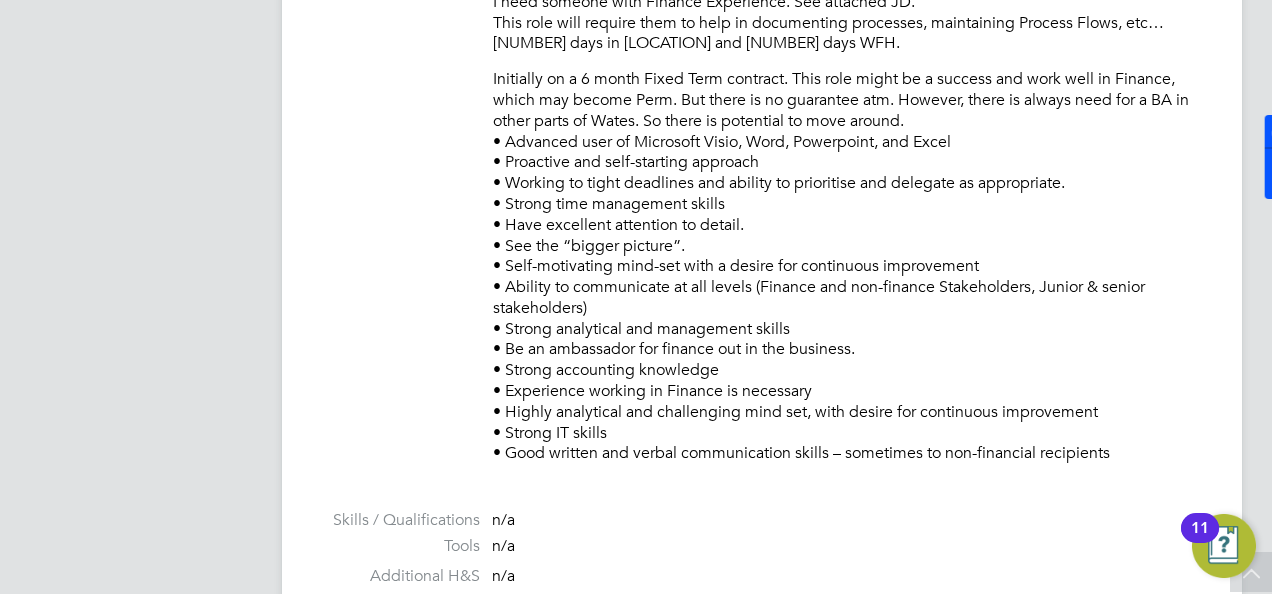 scroll, scrollTop: 700, scrollLeft: 0, axis: vertical 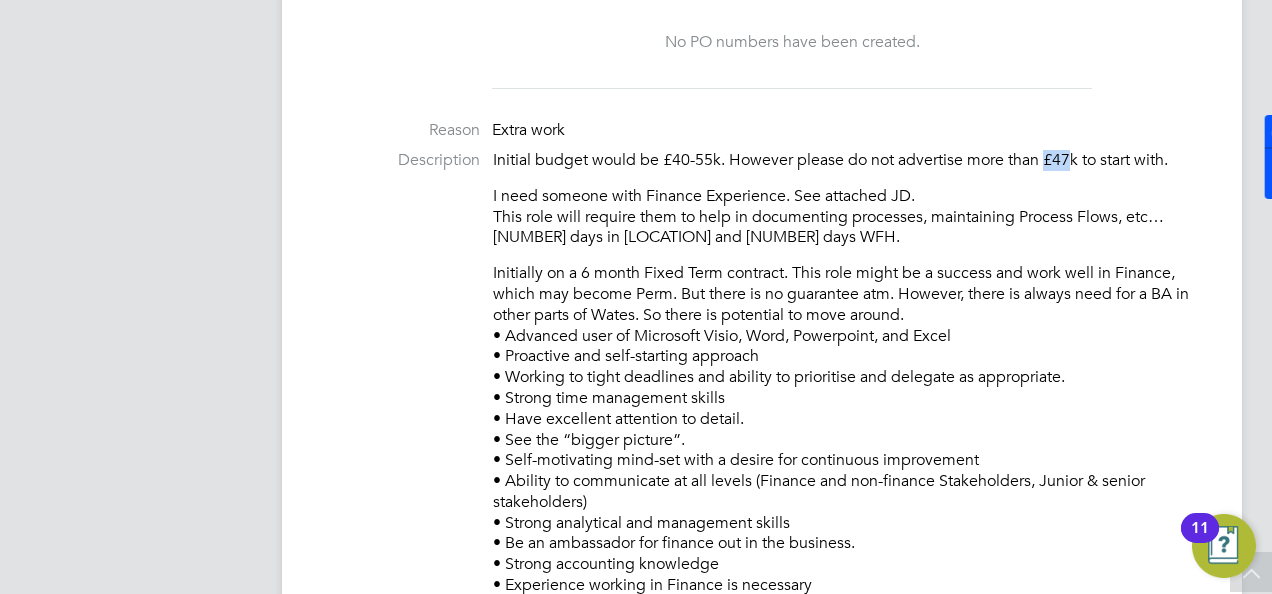 drag, startPoint x: 1046, startPoint y: 164, endPoint x: 1072, endPoint y: 158, distance: 26.683329 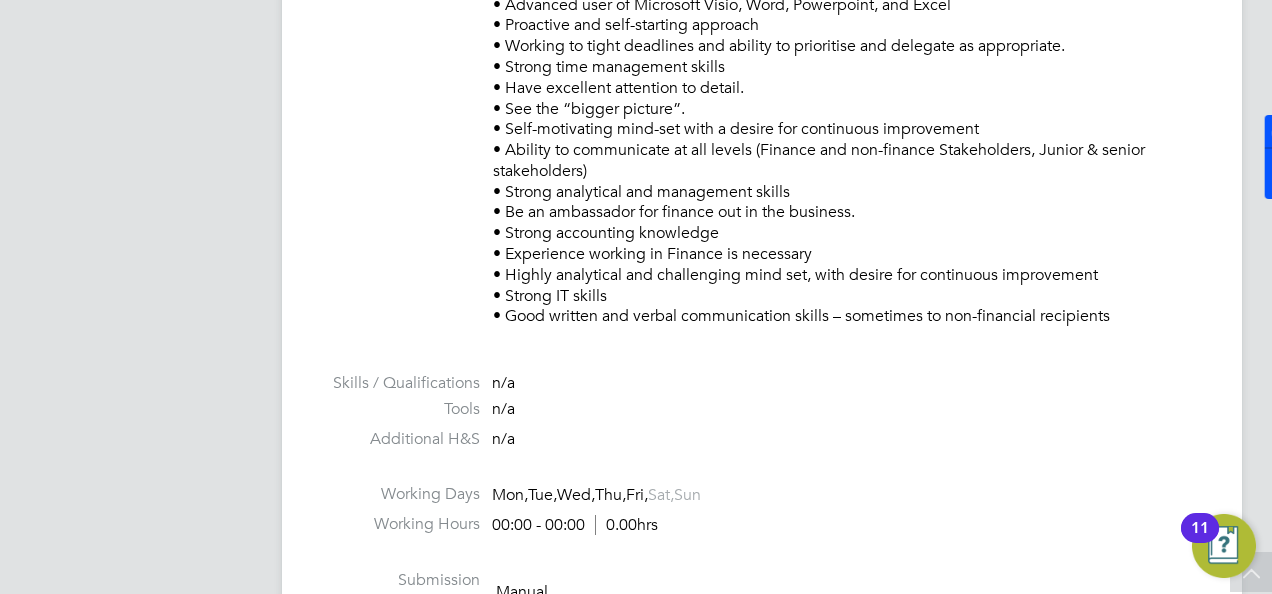 scroll, scrollTop: 1000, scrollLeft: 0, axis: vertical 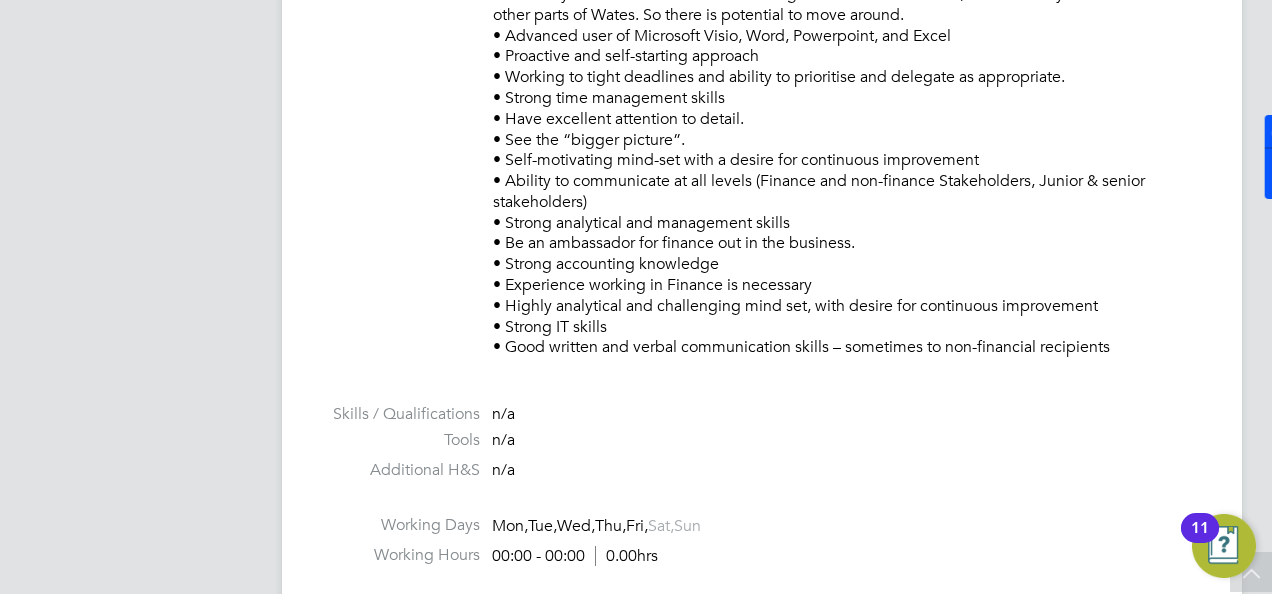 drag, startPoint x: 806, startPoint y: 284, endPoint x: 668, endPoint y: 288, distance: 138.05795 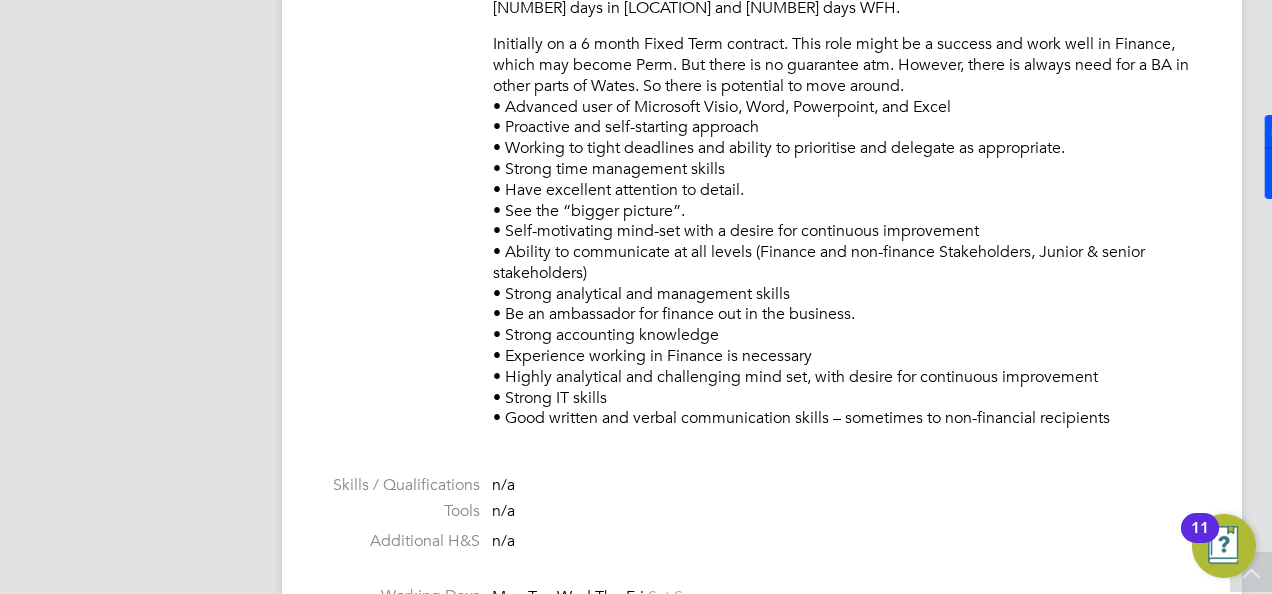 scroll, scrollTop: 900, scrollLeft: 0, axis: vertical 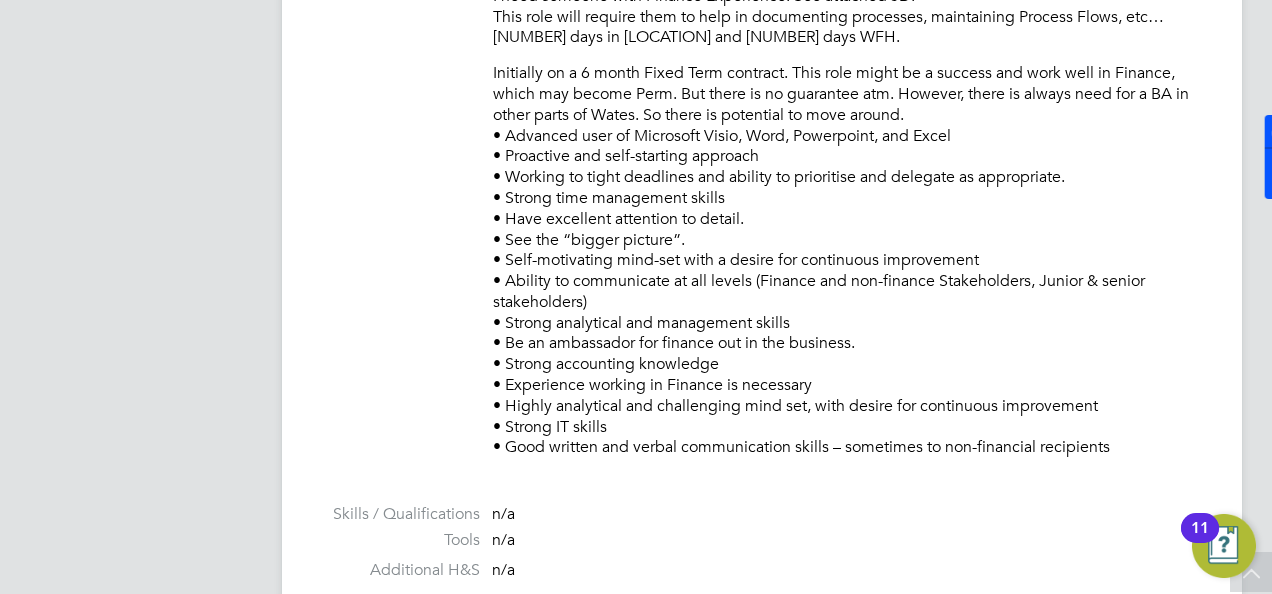 click on "Initially on a 6 month Fixed Term contract. This role might be a success and work well in Finance, which may become Perm. But there is no guarantee atm. However, there is always need for a BA in other parts of Wates. So there is potential to move around.
•	Advanced user of Microsoft Visio, Word, Powerpoint, and Excel
•	Proactive and self-starting approach
•	Working to tight deadlines and ability to prioritise and delegate as appropriate.
•	Strong time management skills
•	Have excellent attention to detail.
•	See the “bigger picture”.
•	Self-motivating mind-set with a desire for continuous improvement
•	Ability to communicate at all levels (Finance and non-finance Stakeholders, Junior & senior stakeholders)
•	Strong analytical and management skills
•	Be an ambassador for finance out in the business.
•	Strong accounting knowledge
•	Experience working in Finance is necessary
•	Highly analytical and challenging mind set, with desire for continuous improvement" 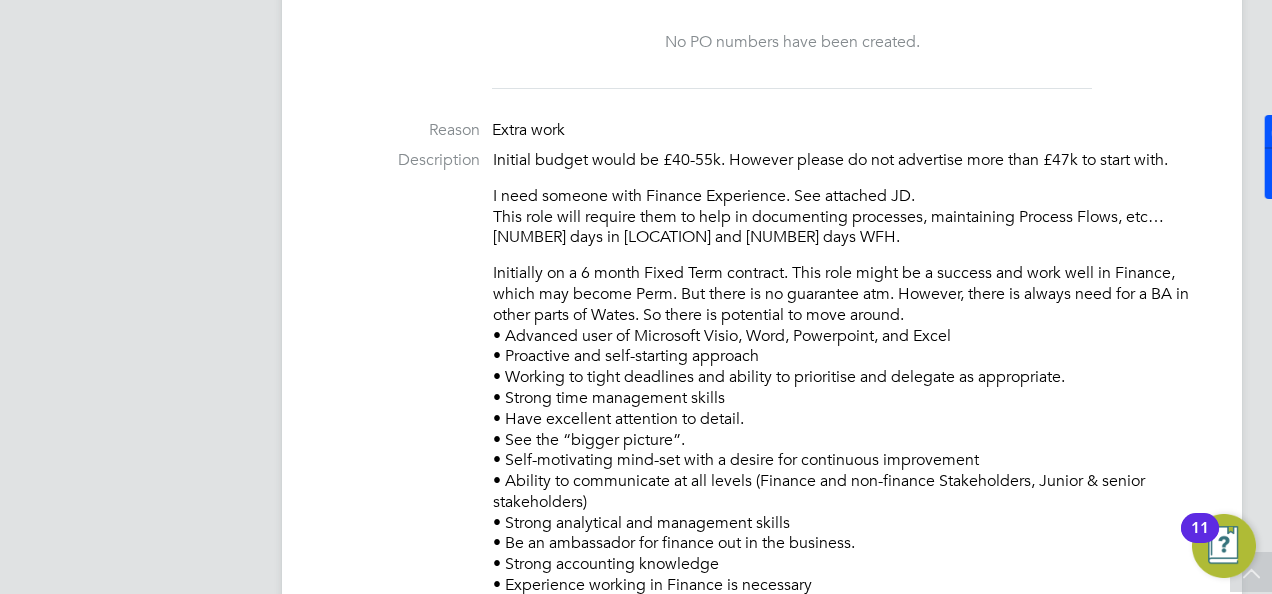 scroll, scrollTop: 900, scrollLeft: 0, axis: vertical 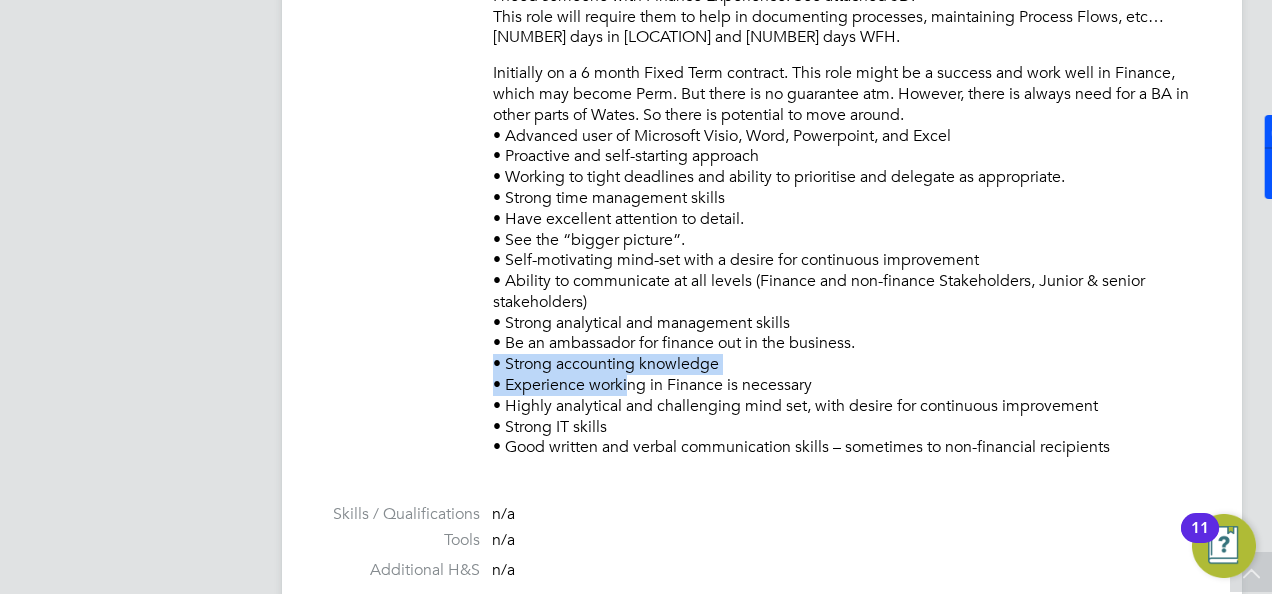 drag, startPoint x: 622, startPoint y: 382, endPoint x: 744, endPoint y: 372, distance: 122.40915 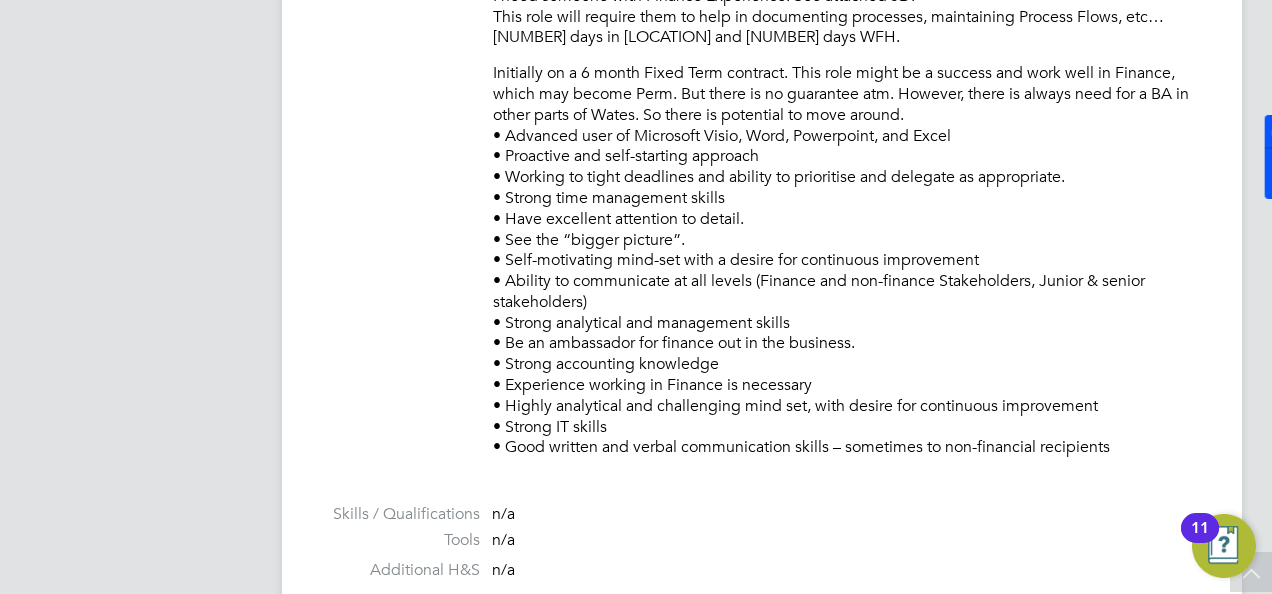 click on "Initially on a 6 month Fixed Term contract. This role might be a success and work well in Finance, which may become Perm. But there is no guarantee atm. However, there is always need for a BA in other parts of Wates. So there is potential to move around.
•	Advanced user of Microsoft Visio, Word, Powerpoint, and Excel
•	Proactive and self-starting approach
•	Working to tight deadlines and ability to prioritise and delegate as appropriate.
•	Strong time management skills
•	Have excellent attention to detail.
•	See the “bigger picture”.
•	Self-motivating mind-set with a desire for continuous improvement
•	Ability to communicate at all levels (Finance and non-finance Stakeholders, Junior & senior stakeholders)
•	Strong analytical and management skills
•	Be an ambassador for finance out in the business.
•	Strong accounting knowledge
•	Experience working in Finance is necessary
•	Highly analytical and challenging mind set, with desire for continuous improvement" 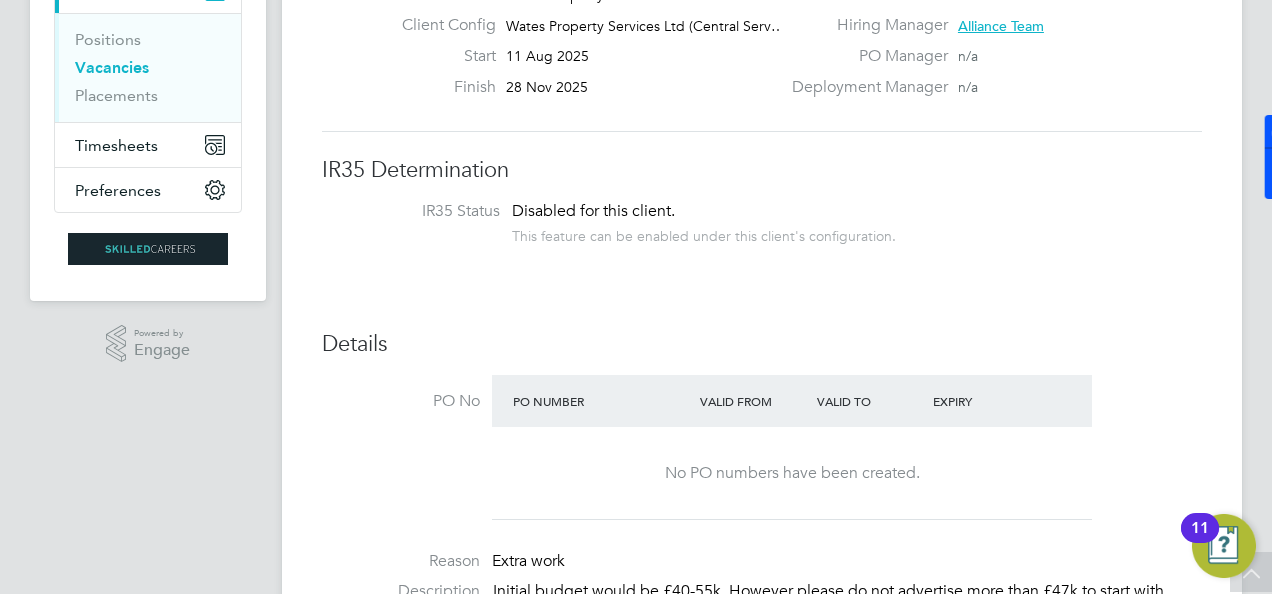 scroll, scrollTop: 0, scrollLeft: 0, axis: both 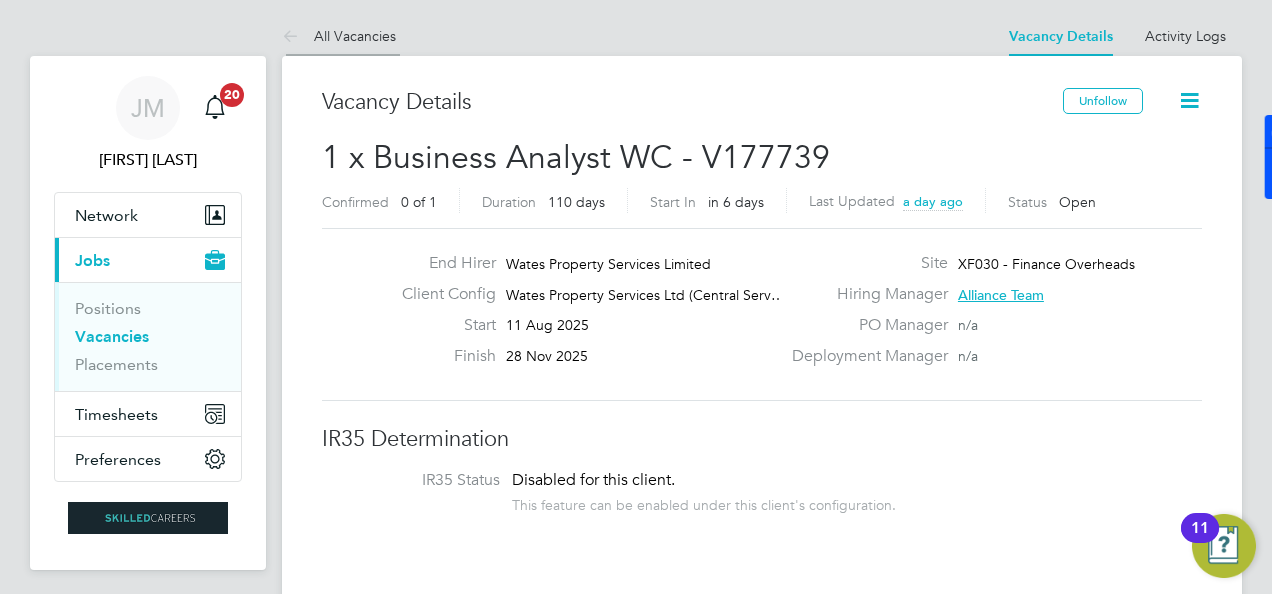click on "All Vacancies" at bounding box center (339, 36) 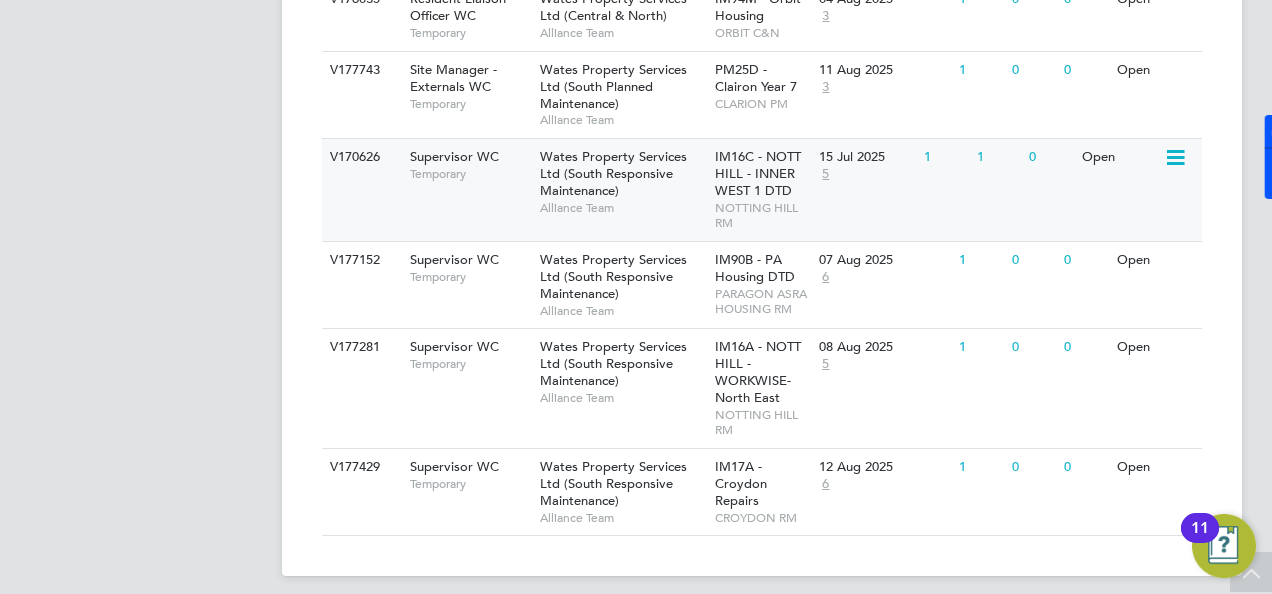 scroll, scrollTop: 1327, scrollLeft: 0, axis: vertical 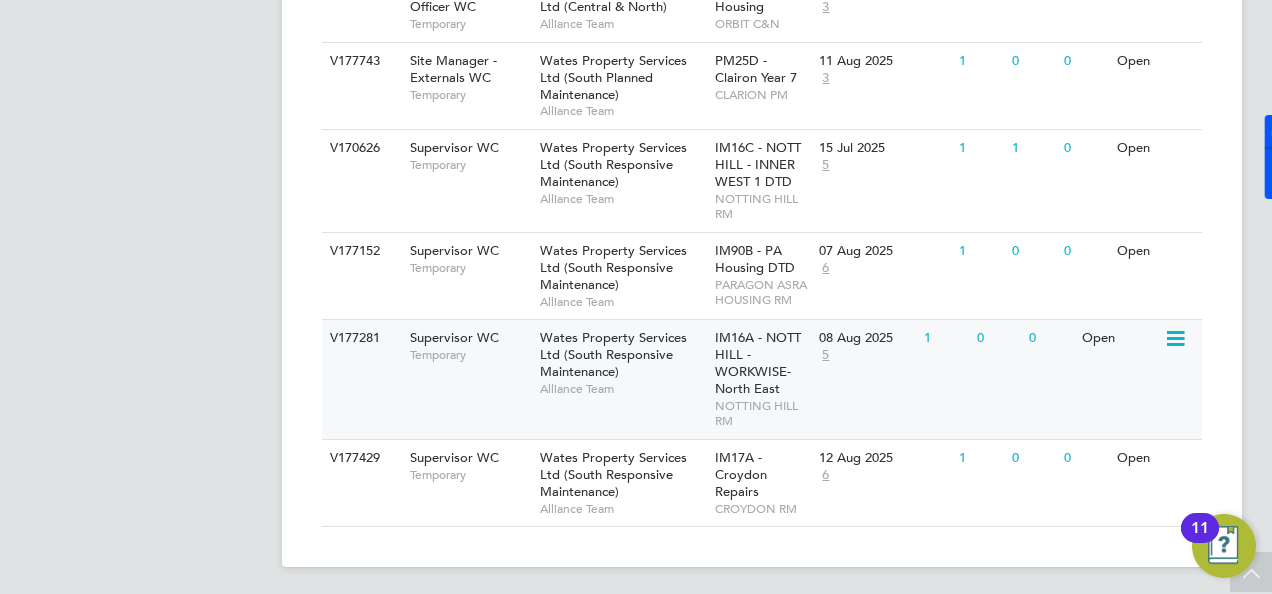 click on "Supervisor WC" 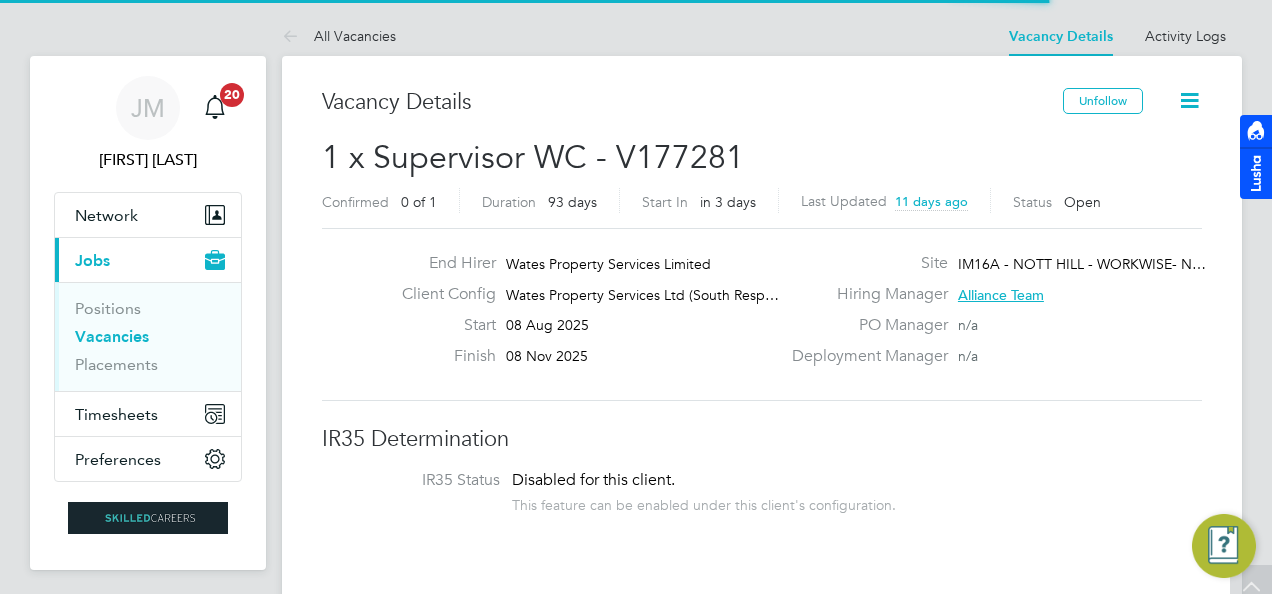 scroll, scrollTop: 256, scrollLeft: 0, axis: vertical 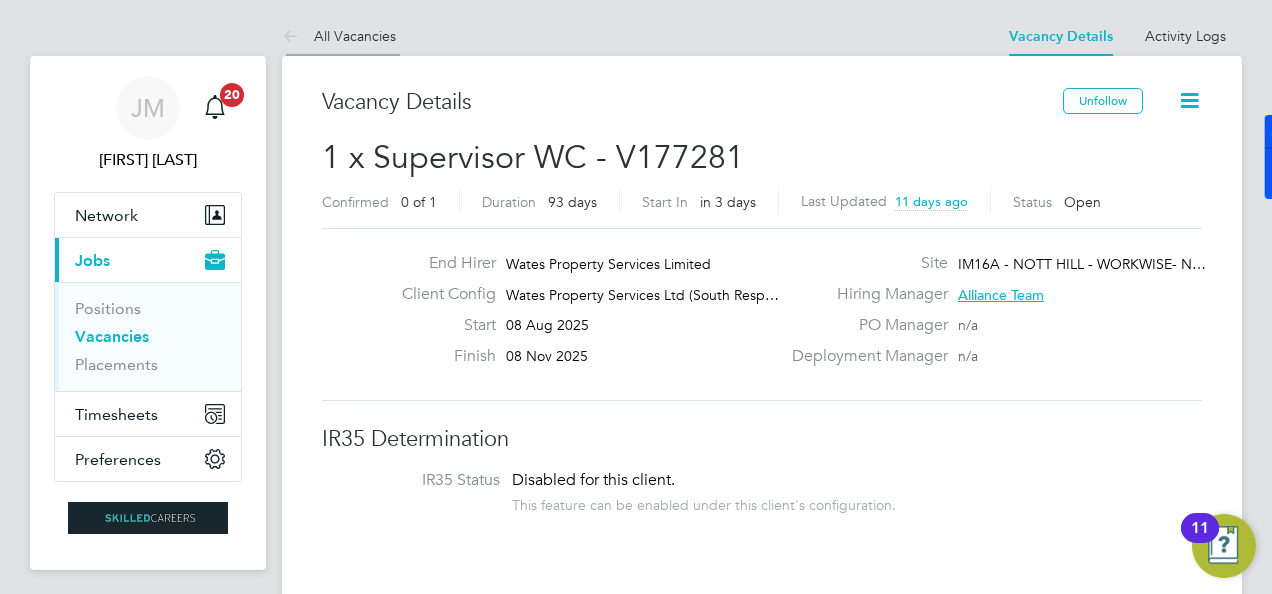 click at bounding box center (294, 37) 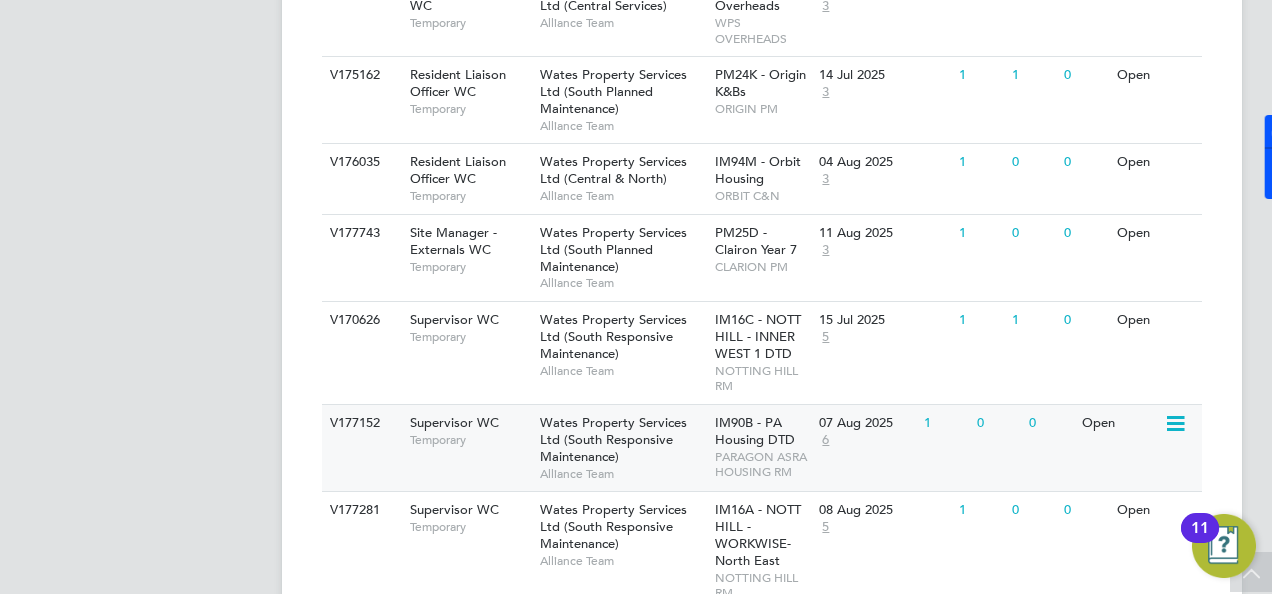 scroll, scrollTop: 1200, scrollLeft: 0, axis: vertical 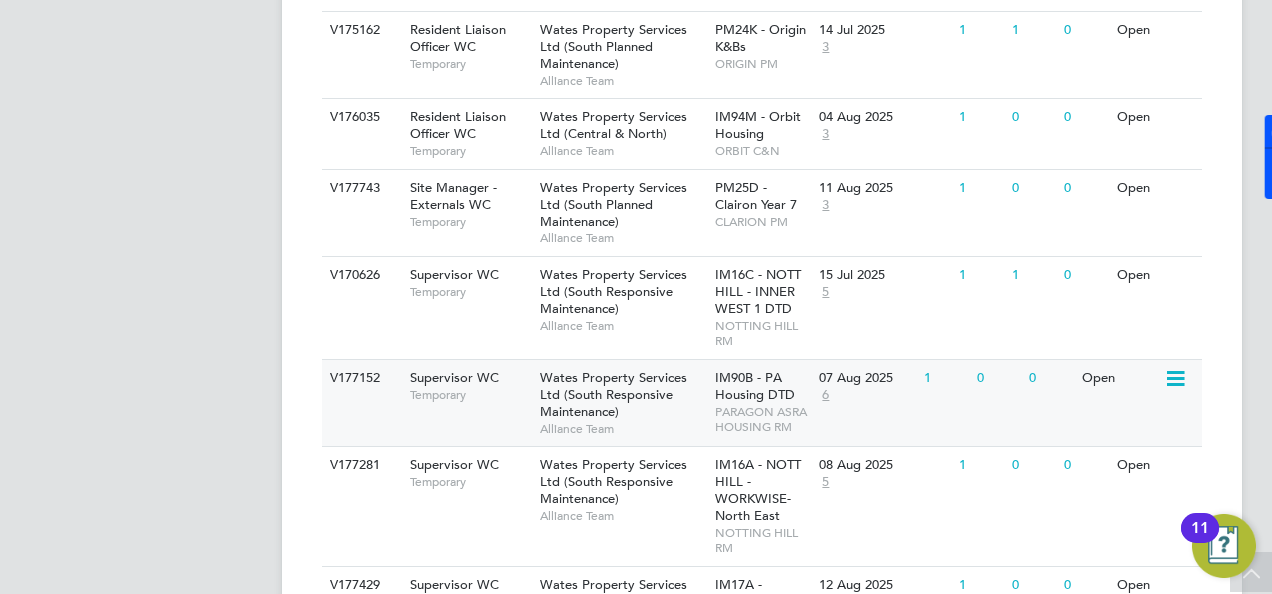 click on "Wates Property Services Ltd (South Responsive Maintenance)" 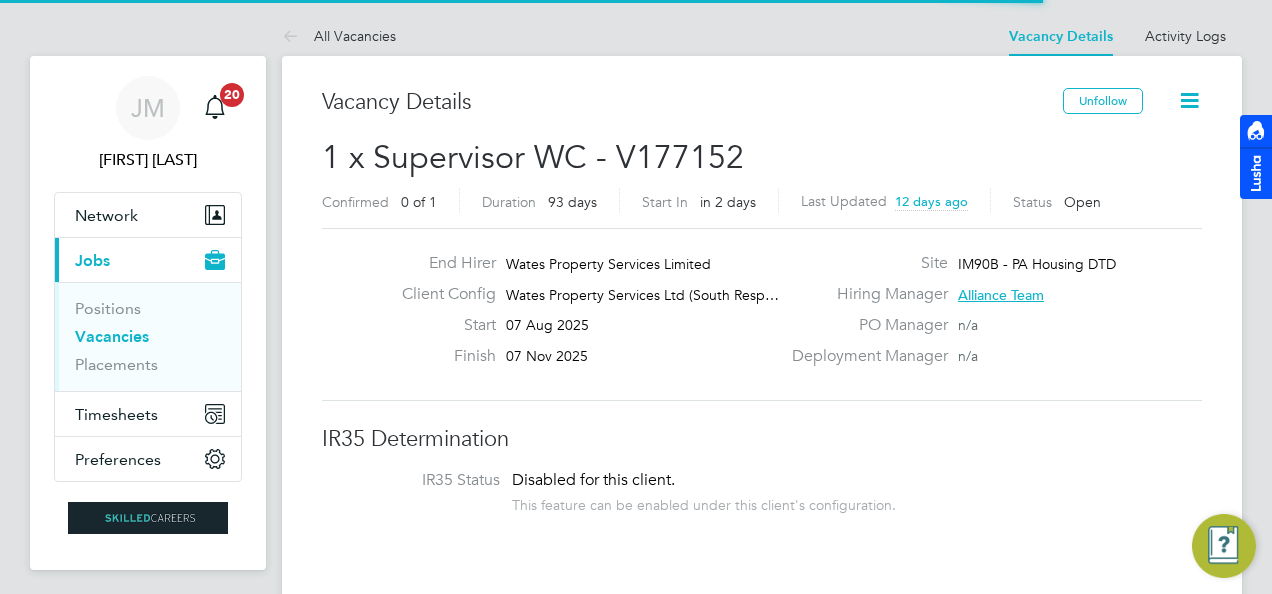 scroll, scrollTop: 0, scrollLeft: 0, axis: both 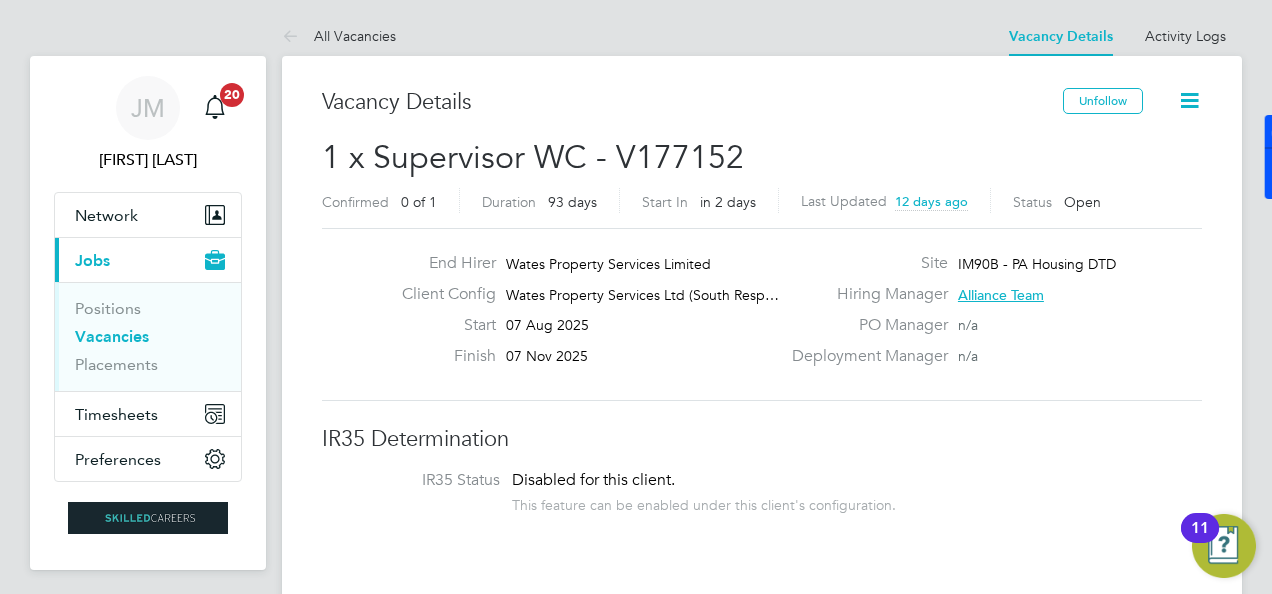click on "All Vacancies" at bounding box center [339, 36] 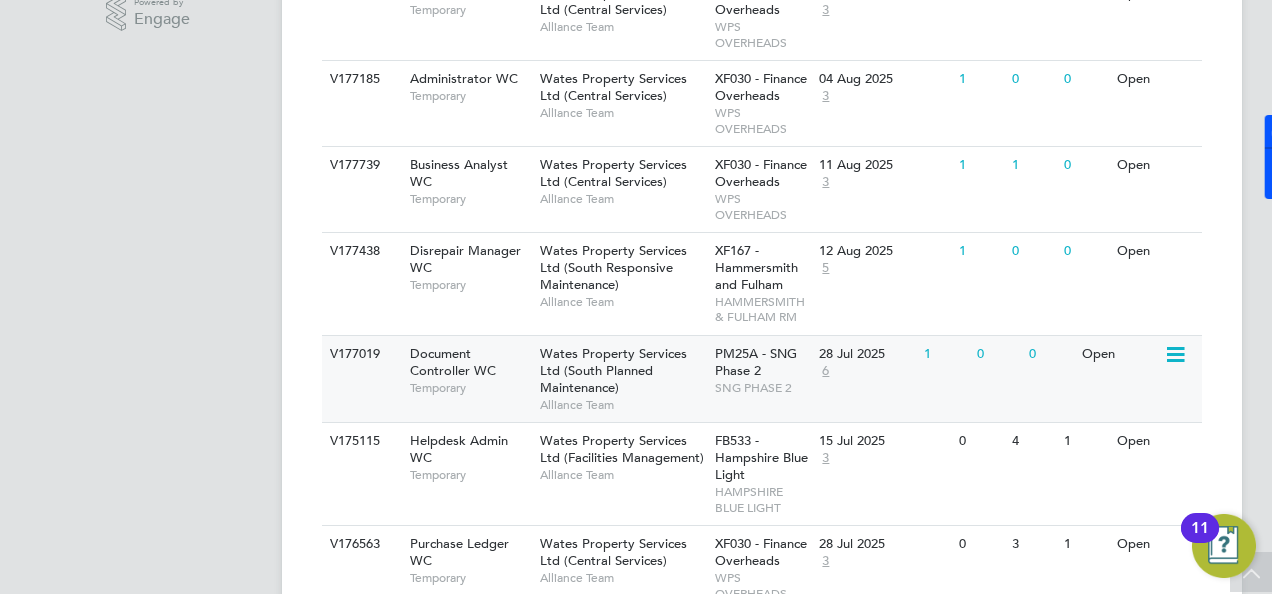 scroll, scrollTop: 700, scrollLeft: 0, axis: vertical 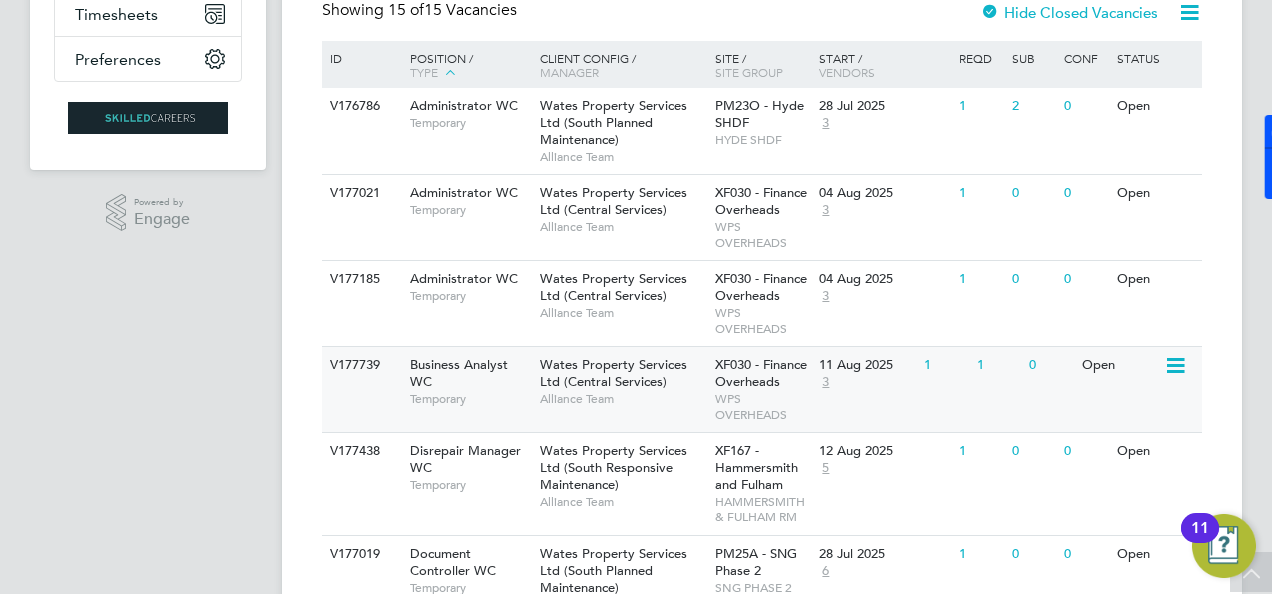click on "Wates Property Services Ltd (Central Services)" 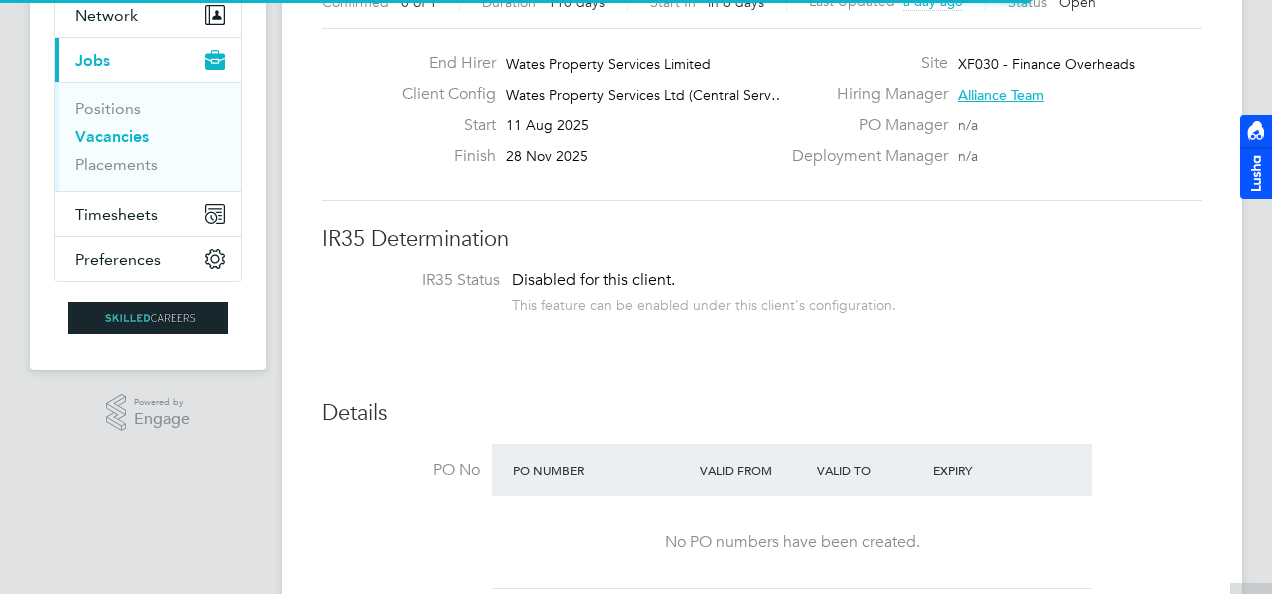 scroll, scrollTop: 200, scrollLeft: 0, axis: vertical 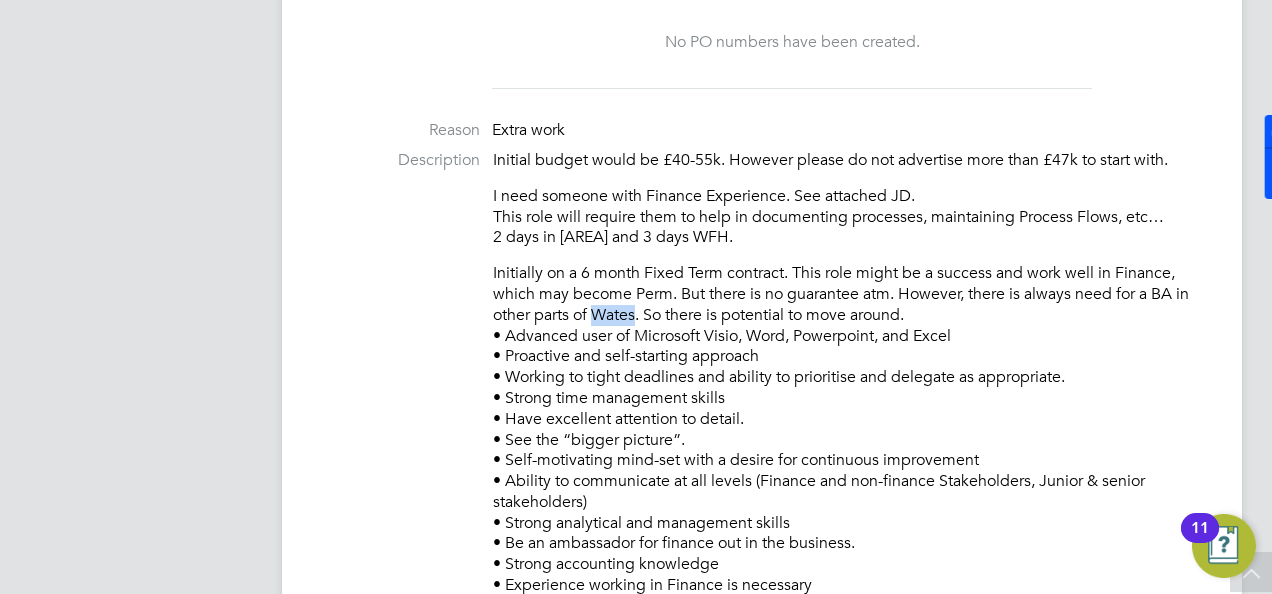 drag, startPoint x: 595, startPoint y: 311, endPoint x: 636, endPoint y: 313, distance: 41.04875 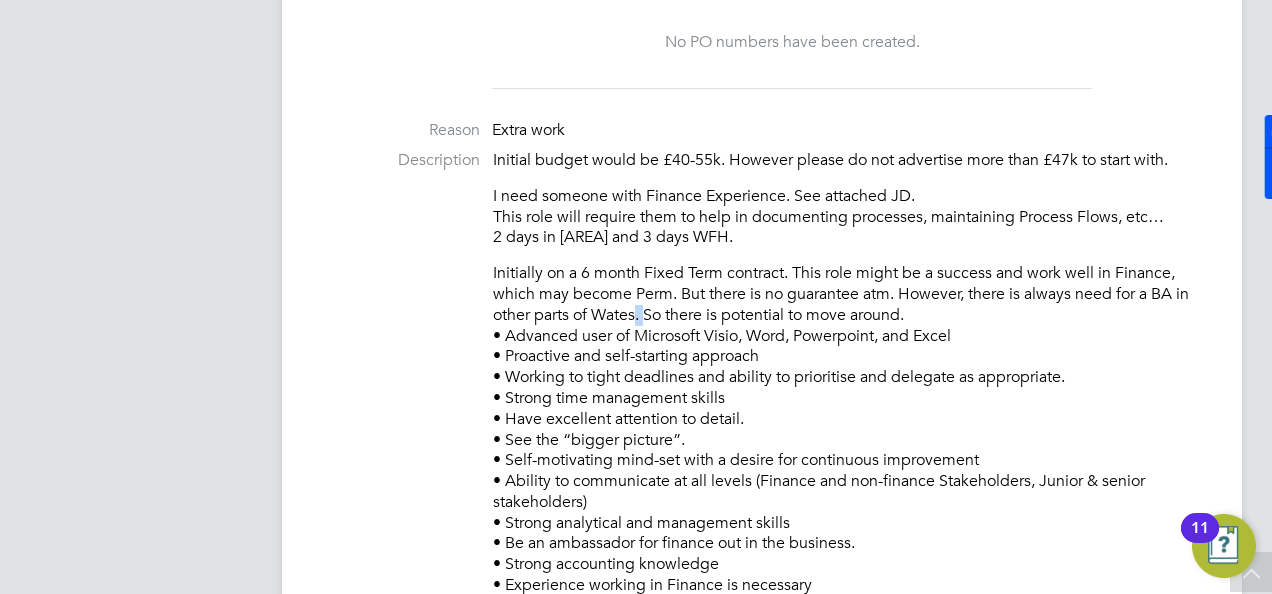 click on "Initially on a 6 month Fixed Term contract. This role might be a success and work well in Finance, which may become Perm. But there is no guarantee atm. However, there is always need for a BA in other parts of Wates. So there is potential to move around.
•	Advanced user of Microsoft Visio, Word, Powerpoint, and Excel
•	Proactive and self-starting approach
•	Working to tight deadlines and ability to prioritise and delegate as appropriate.
•	Strong time management skills
•	Have excellent attention to detail.
•	See the “bigger picture”.
•	Self-motivating mind-set with a desire for continuous improvement
•	Ability to communicate at all levels (Finance and non-finance Stakeholders, Junior & senior stakeholders)
•	Strong analytical and management skills
•	Be an ambassador for finance out in the business.
•	Strong accounting knowledge
•	Experience working in Finance is necessary
•	Highly analytical and challenging mind set, with desire for continuous improvement" 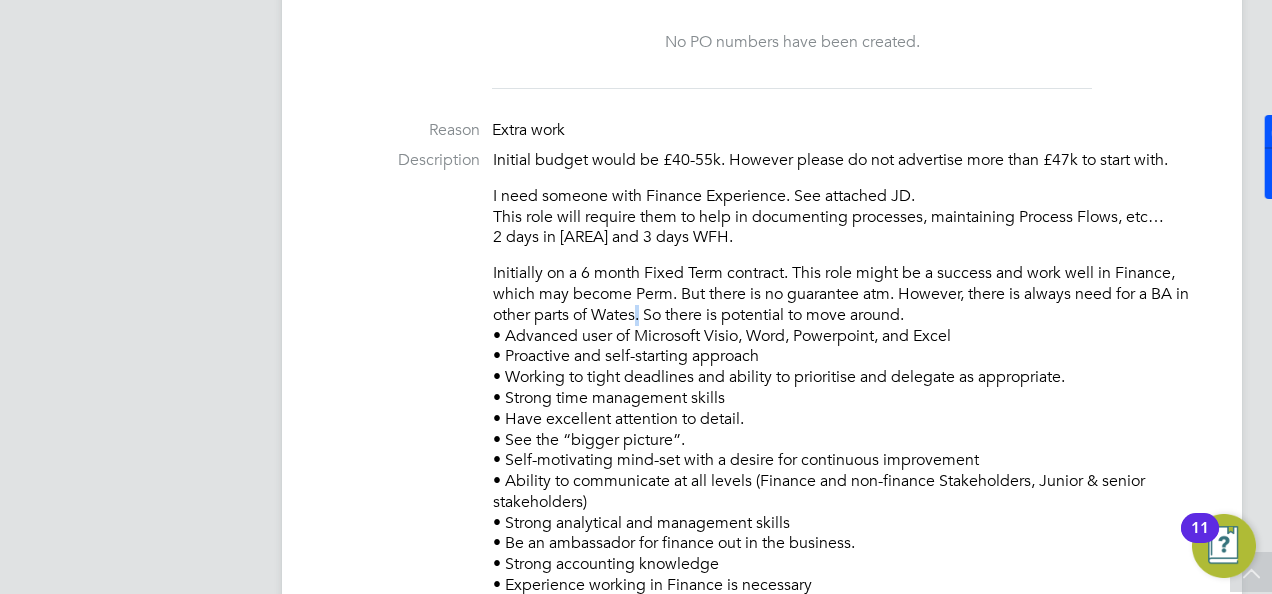 click on "Initially on a 6 month Fixed Term contract. This role might be a success and work well in Finance, which may become Perm. But there is no guarantee atm. However, there is always need for a BA in other parts of Wates. So there is potential to move around.
•	Advanced user of Microsoft Visio, Word, Powerpoint, and Excel
•	Proactive and self-starting approach
•	Working to tight deadlines and ability to prioritise and delegate as appropriate.
•	Strong time management skills
•	Have excellent attention to detail.
•	See the “bigger picture”.
•	Self-motivating mind-set with a desire for continuous improvement
•	Ability to communicate at all levels (Finance and non-finance Stakeholders, Junior & senior stakeholders)
•	Strong analytical and management skills
•	Be an ambassador for finance out in the business.
•	Strong accounting knowledge
•	Experience working in Finance is necessary
•	Highly analytical and challenging mind set, with desire for continuous improvement" 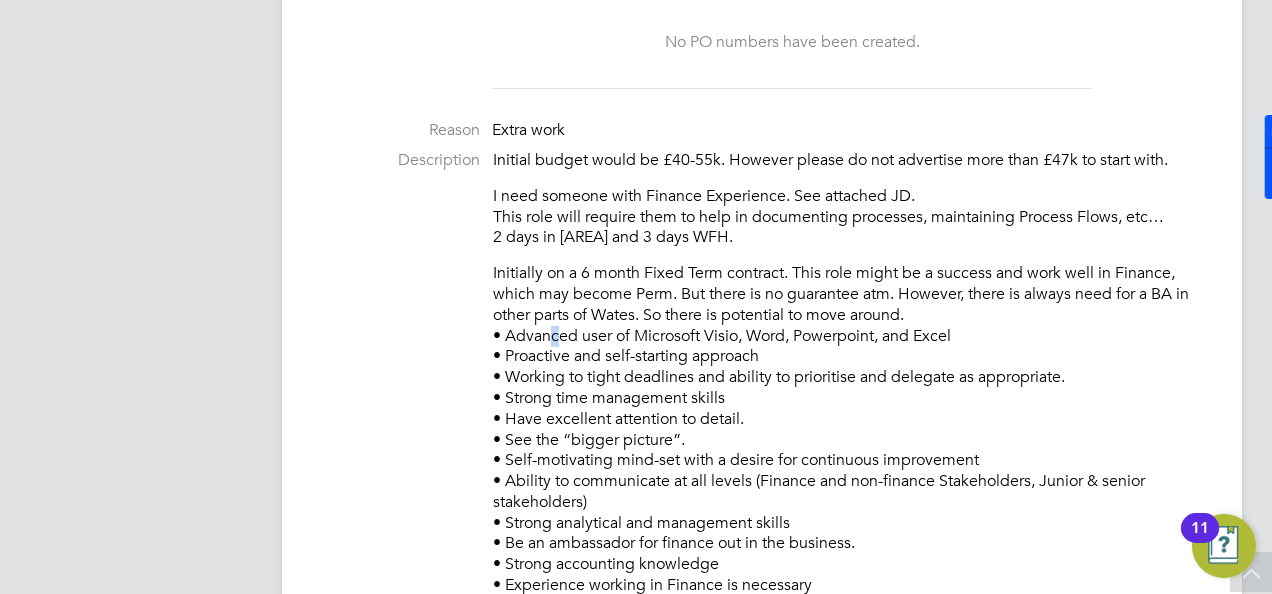 drag, startPoint x: 634, startPoint y: 314, endPoint x: 547, endPoint y: 337, distance: 89.98889 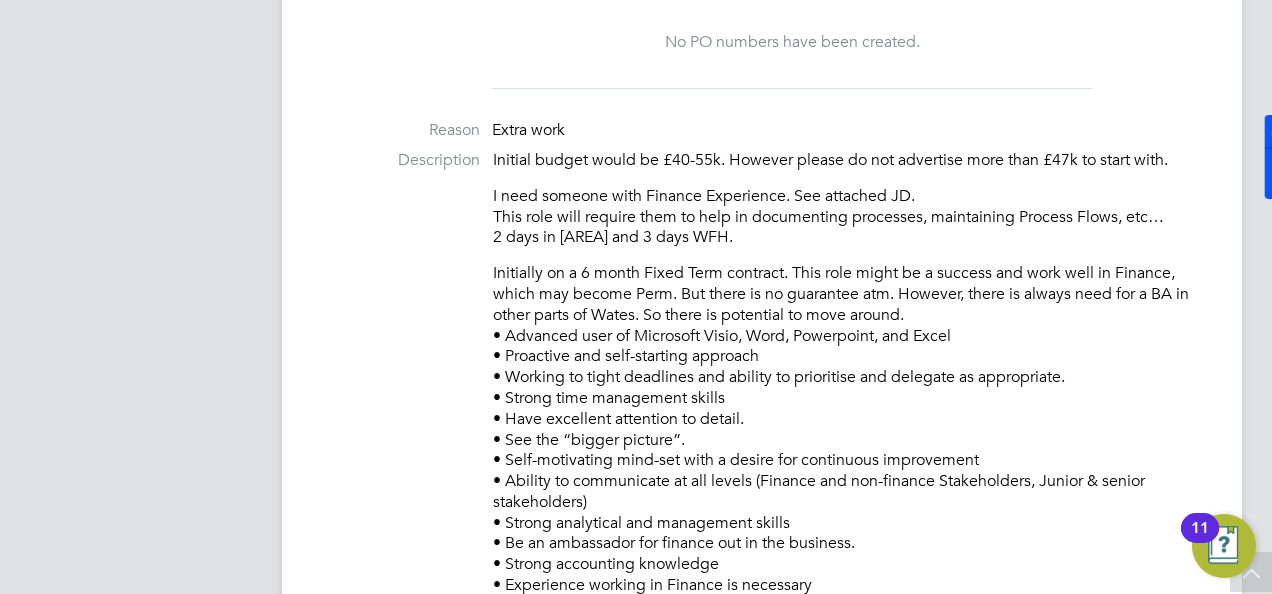 drag, startPoint x: 960, startPoint y: 333, endPoint x: 642, endPoint y: 332, distance: 318.0016 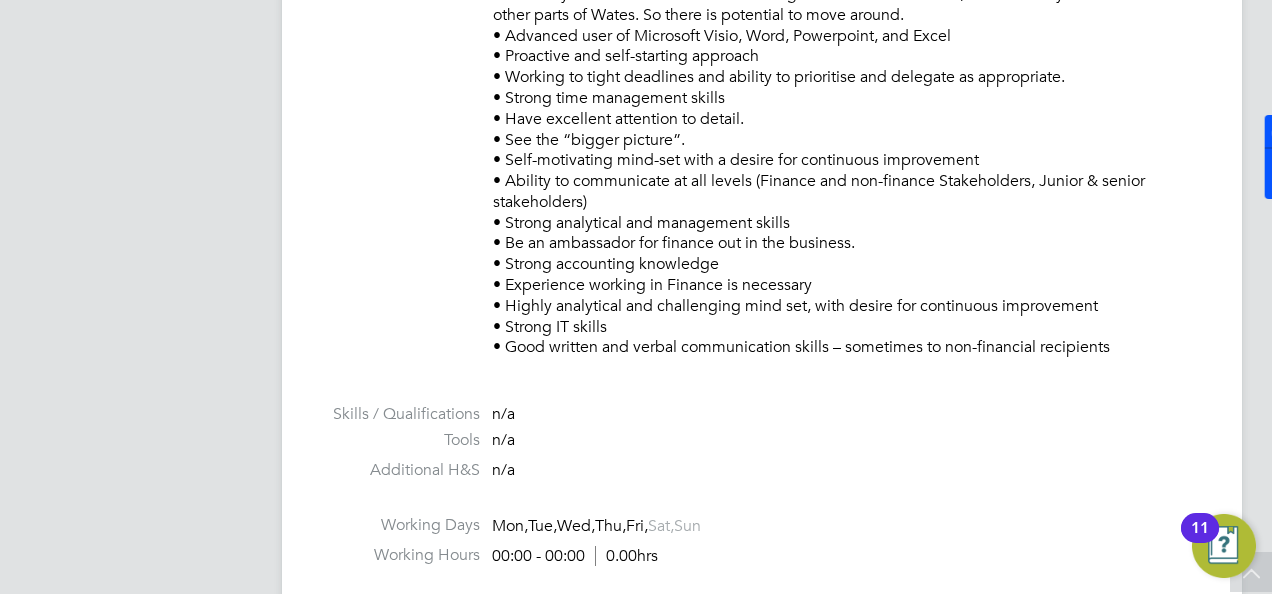 drag, startPoint x: 572, startPoint y: 136, endPoint x: 704, endPoint y: 136, distance: 132 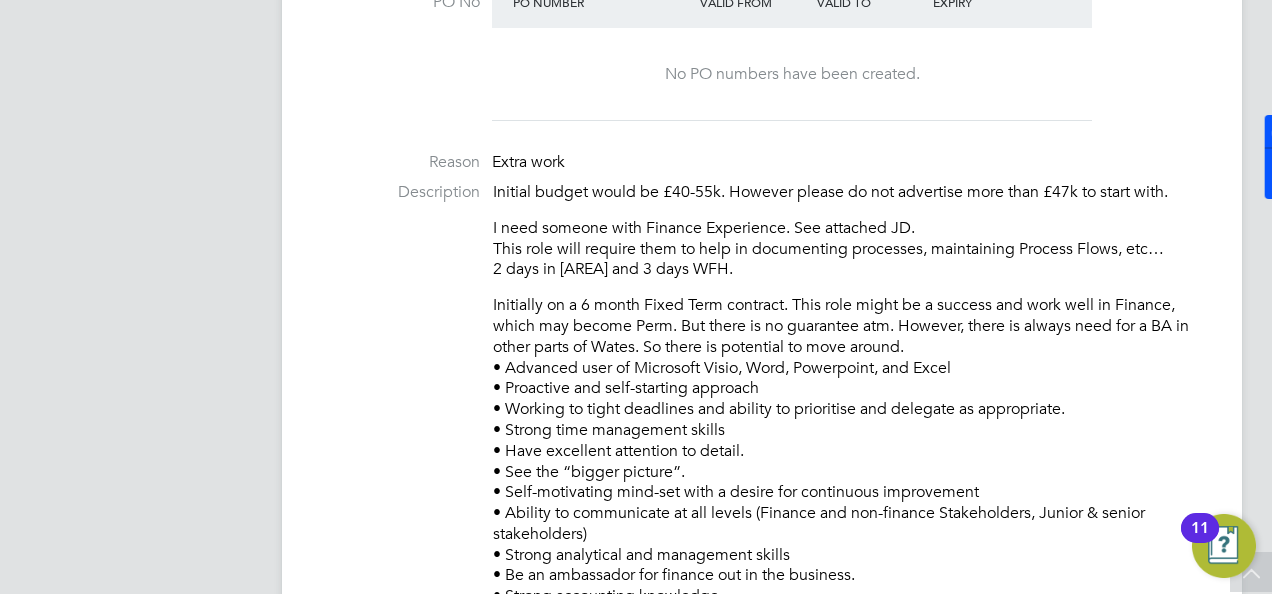 scroll, scrollTop: 600, scrollLeft: 0, axis: vertical 